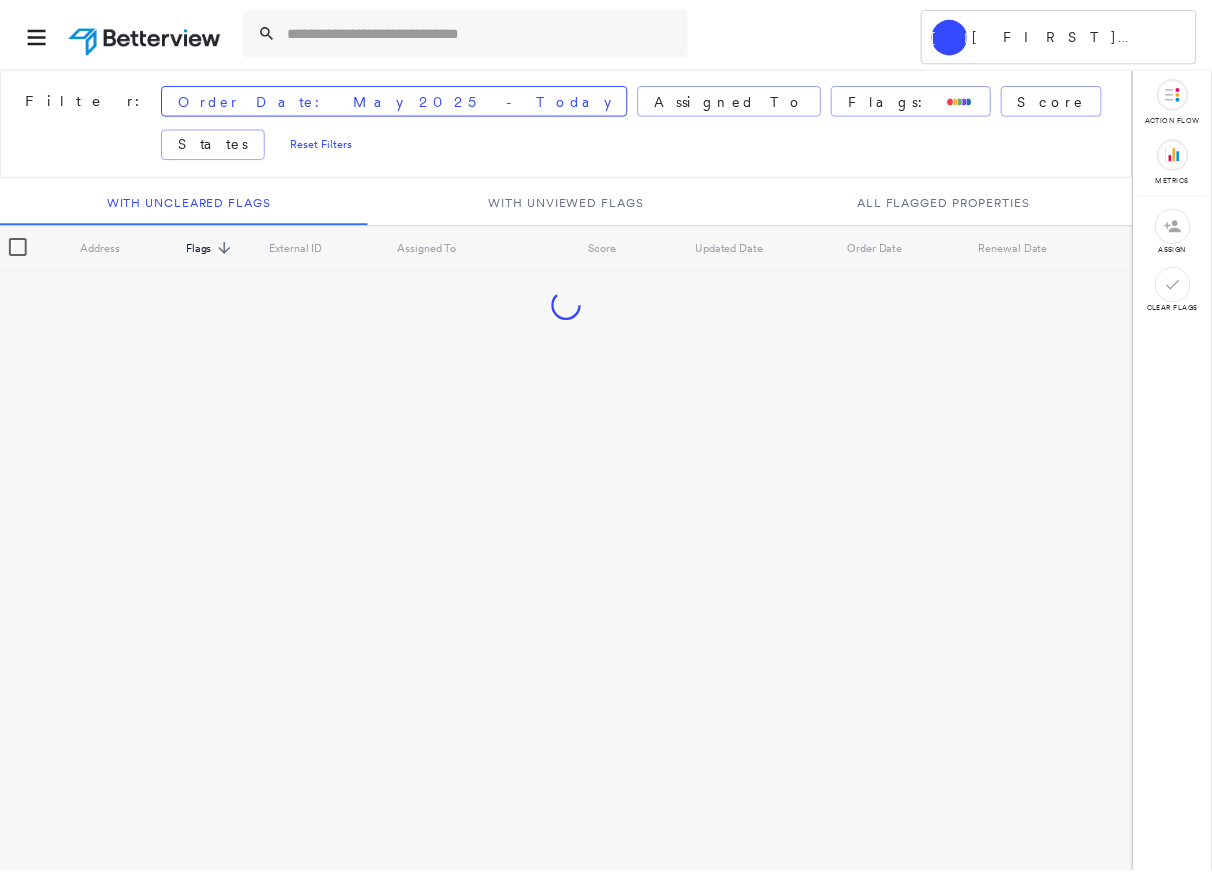 scroll, scrollTop: 0, scrollLeft: 0, axis: both 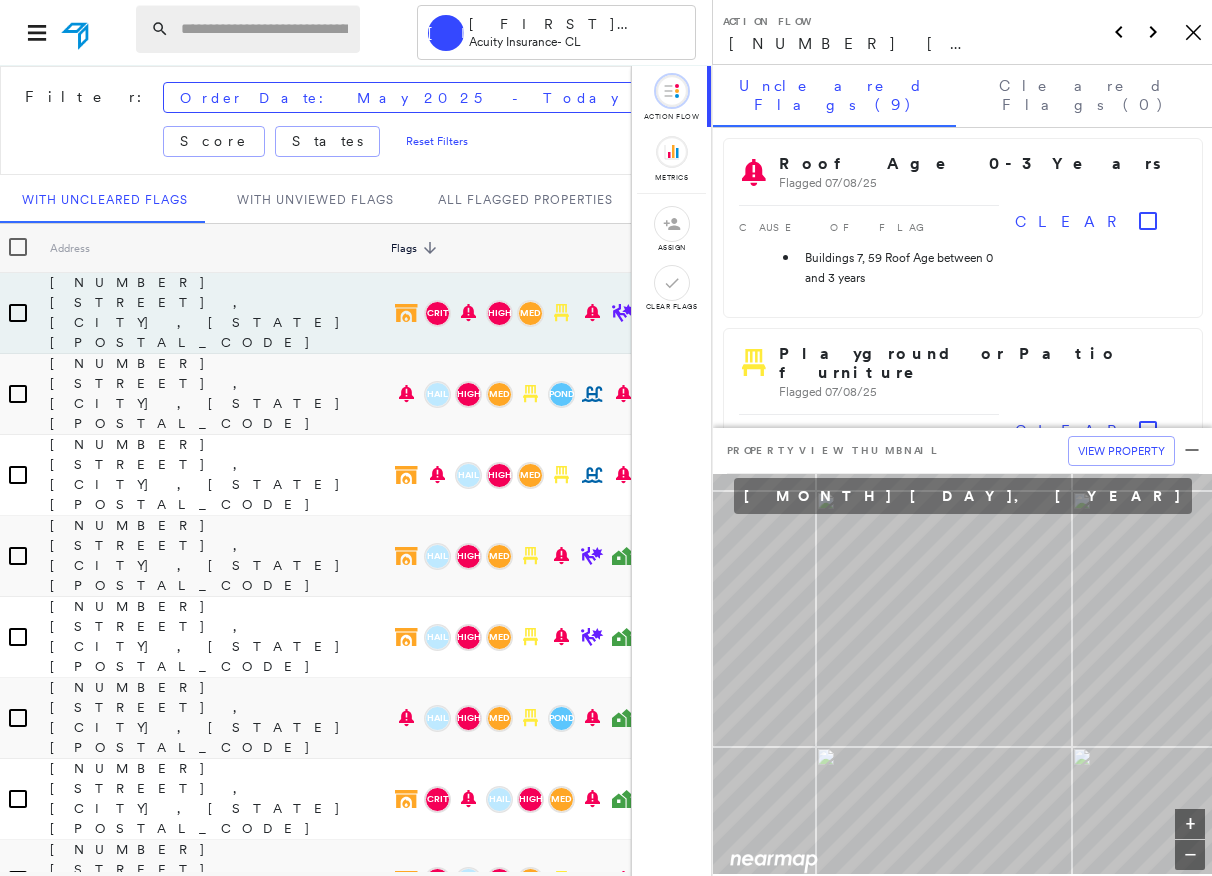 click at bounding box center (264, 29) 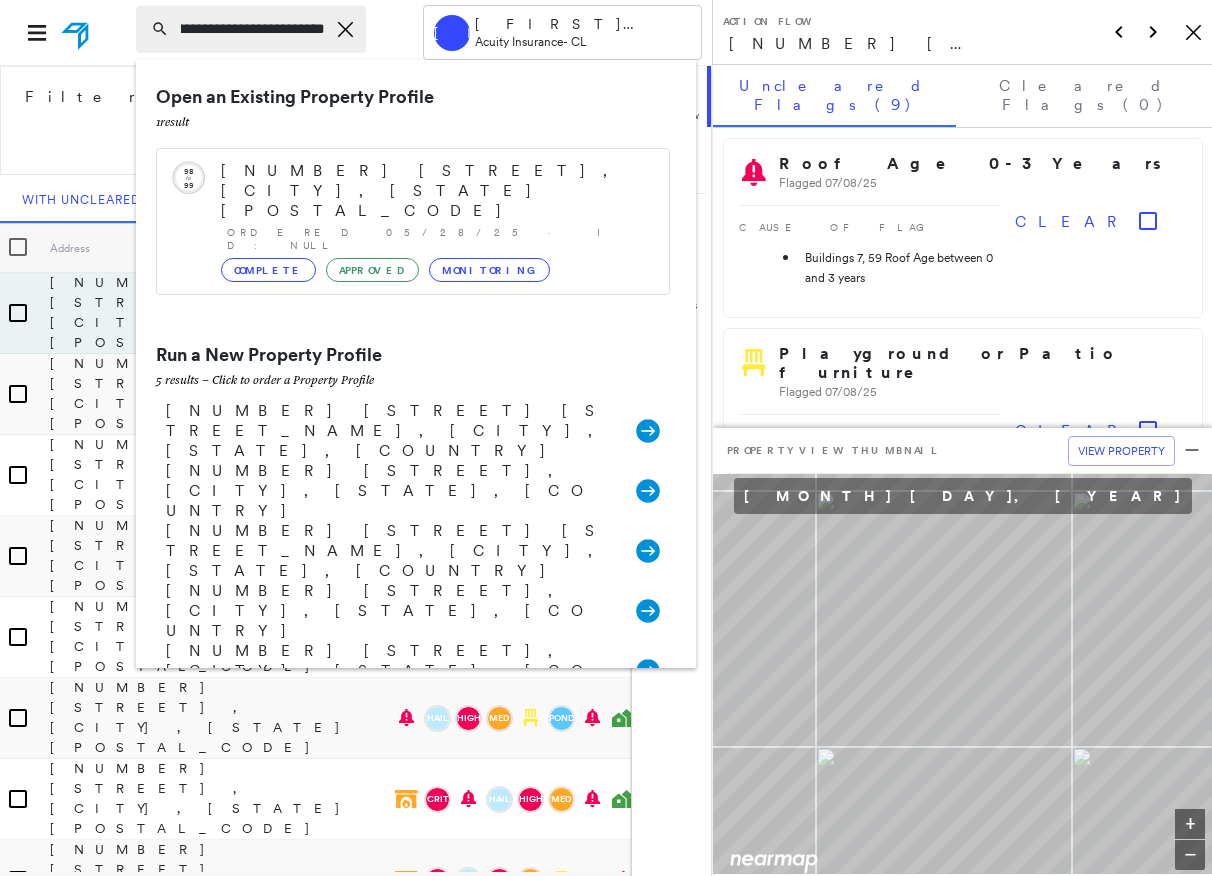 scroll, scrollTop: 0, scrollLeft: 33, axis: horizontal 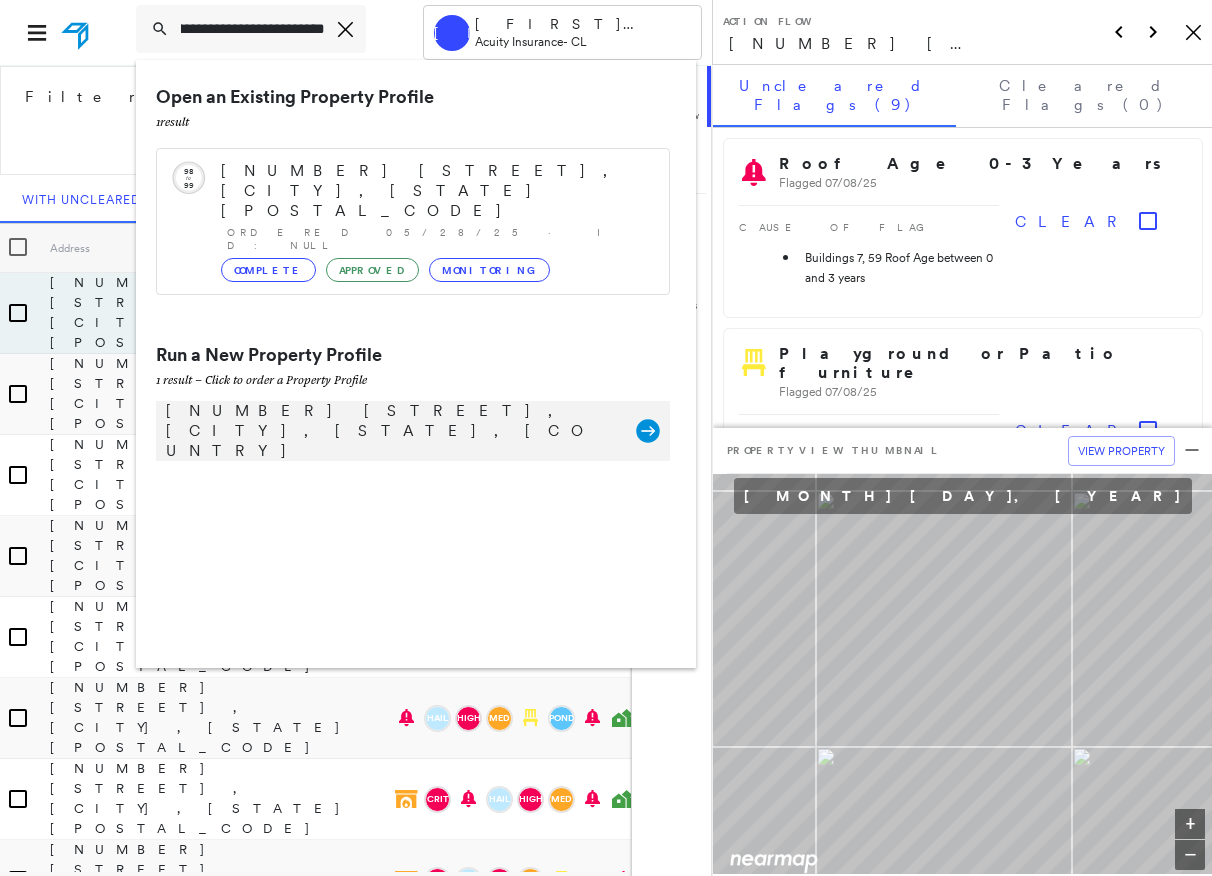 type on "**********" 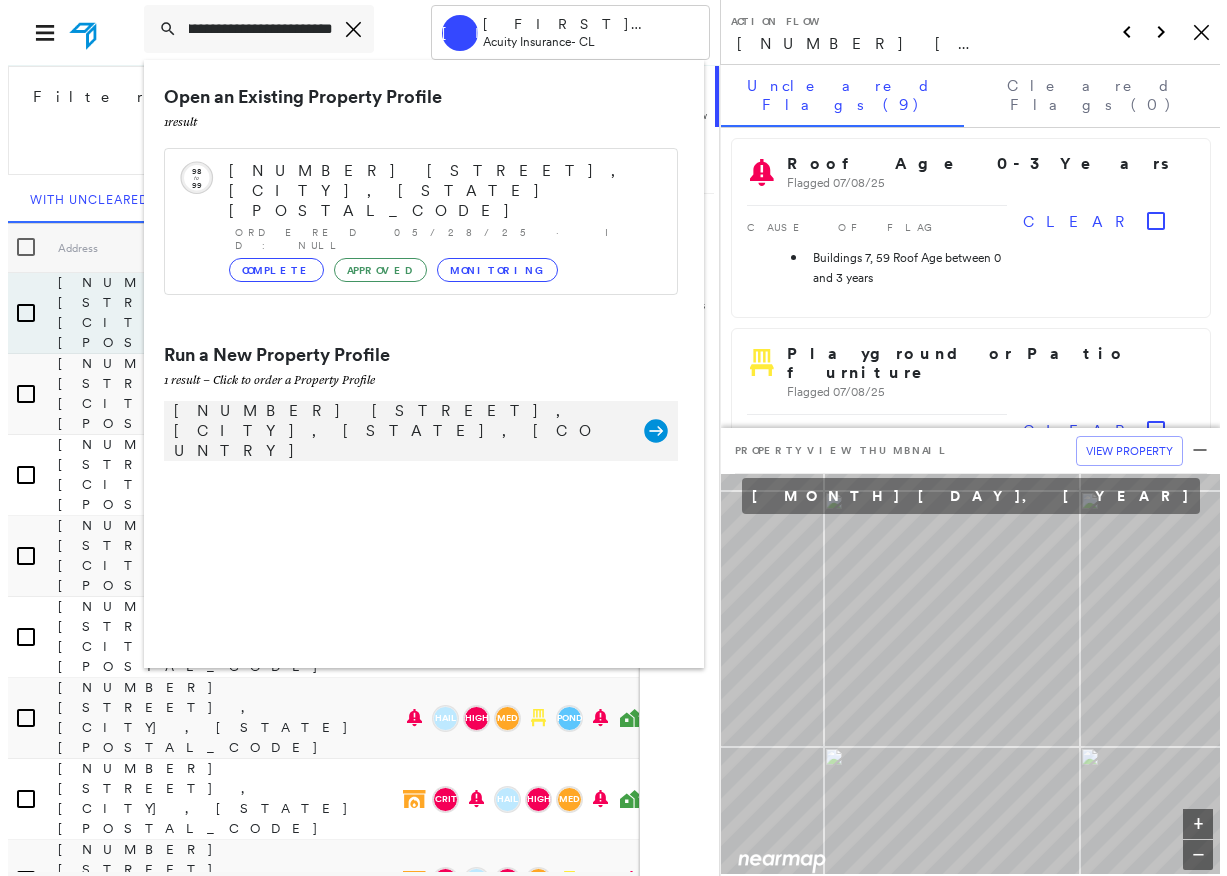 scroll, scrollTop: 0, scrollLeft: 0, axis: both 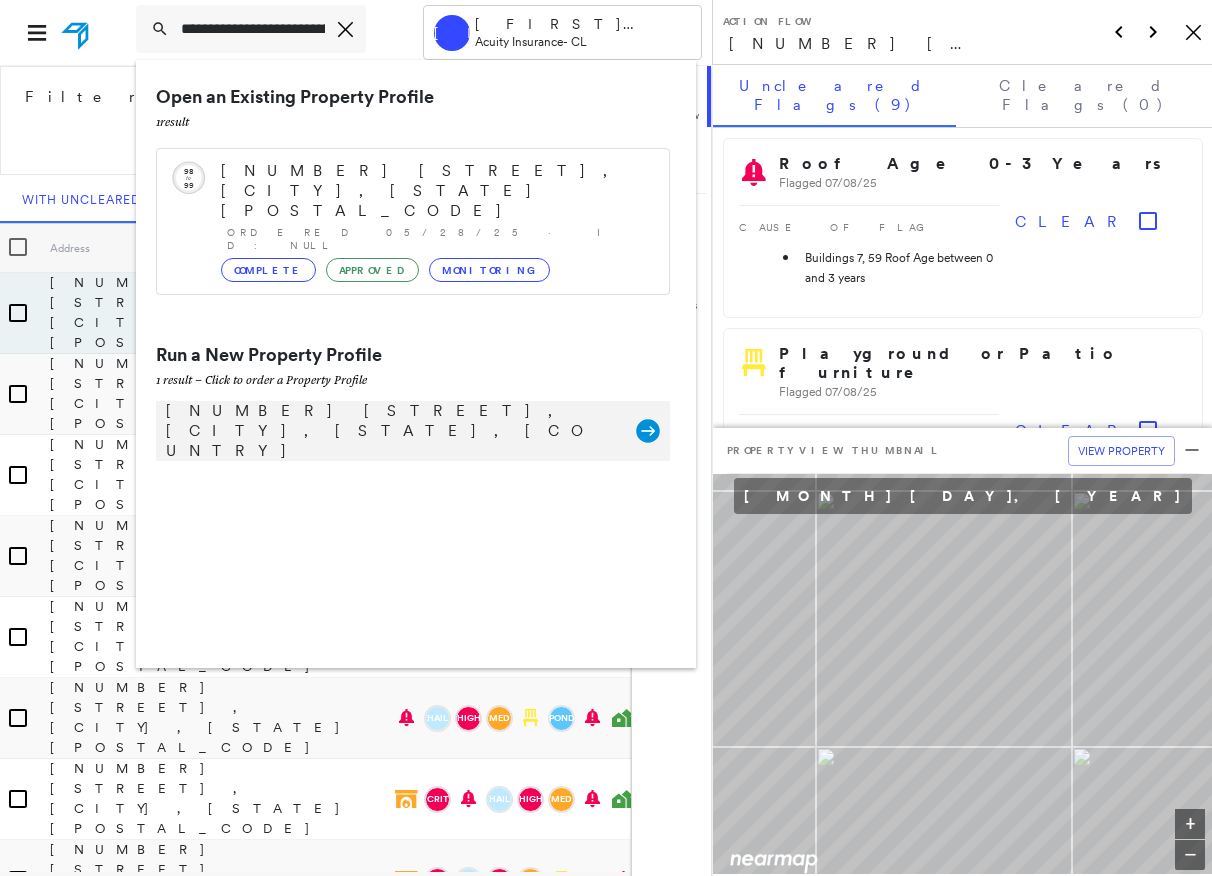 click on "[NUMBER] [STREET], [CITY], [STATE], [COUNTRY]" at bounding box center [391, 431] 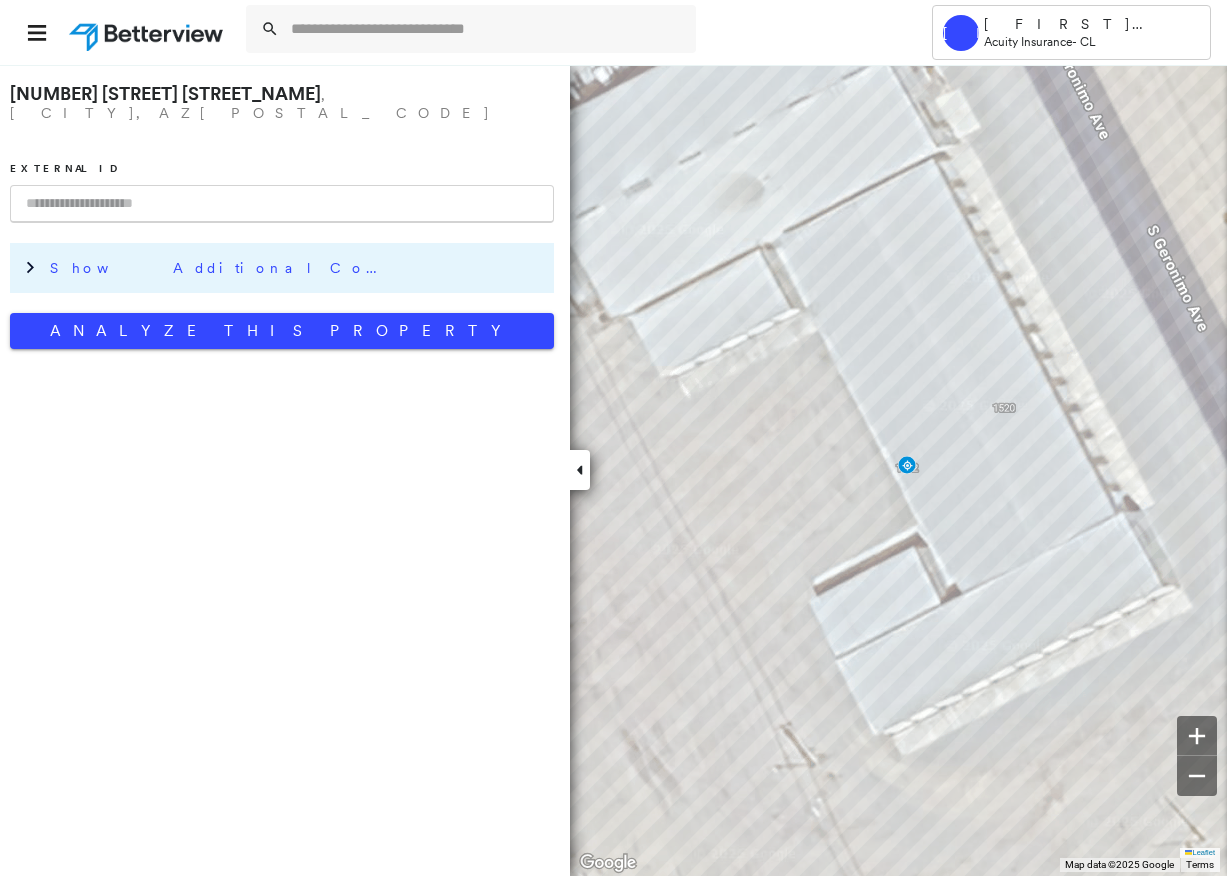 click on "Show Additional Company Data" at bounding box center [220, 268] 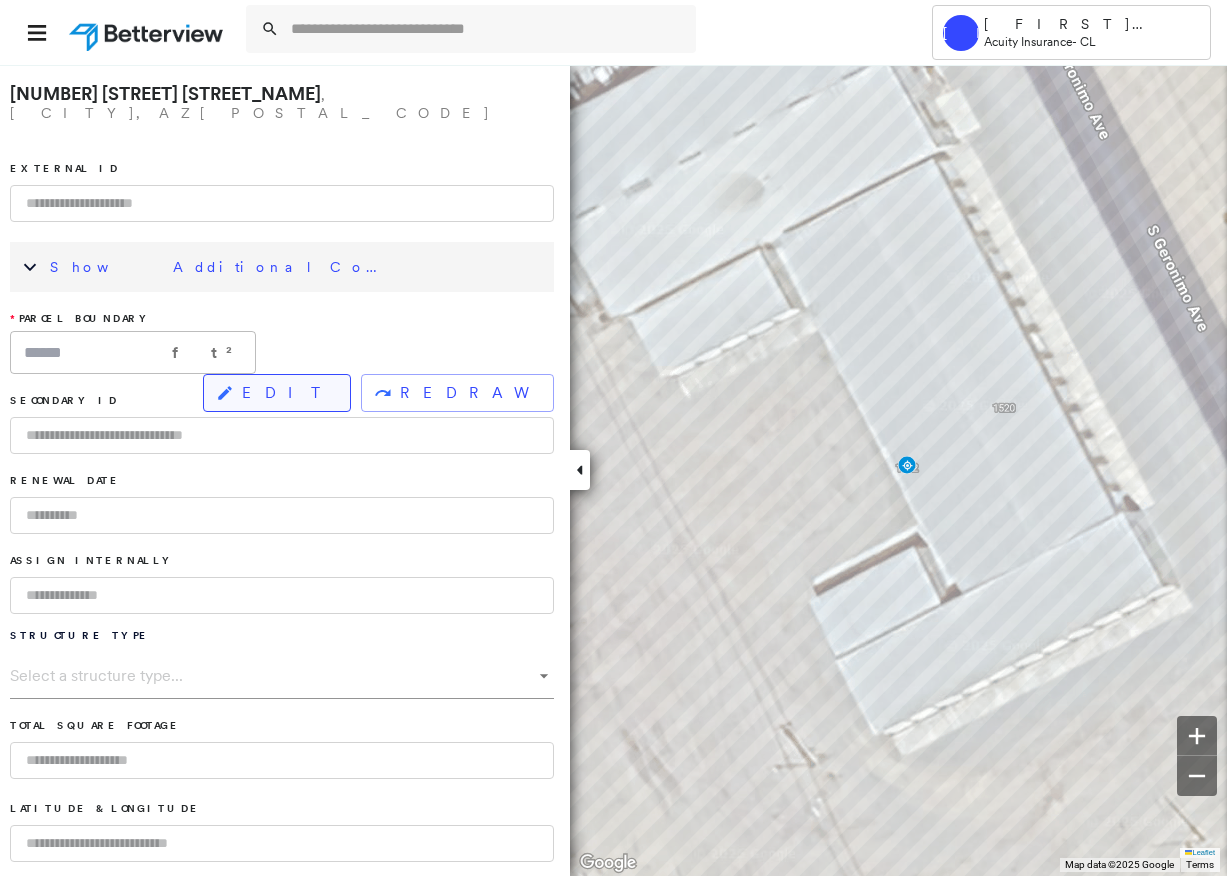click on "EDIT" at bounding box center [277, 393] 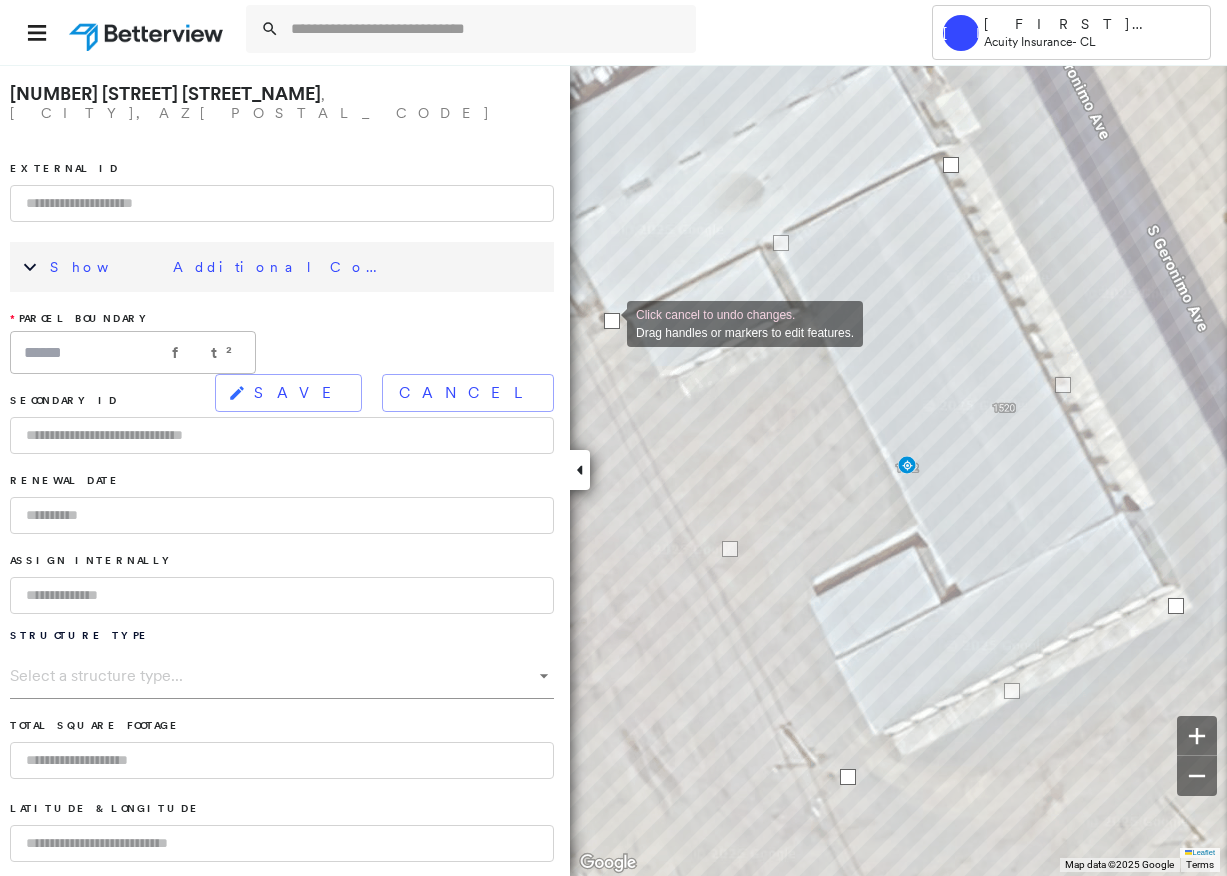 drag, startPoint x: 618, startPoint y: 337, endPoint x: 607, endPoint y: 322, distance: 18.601076 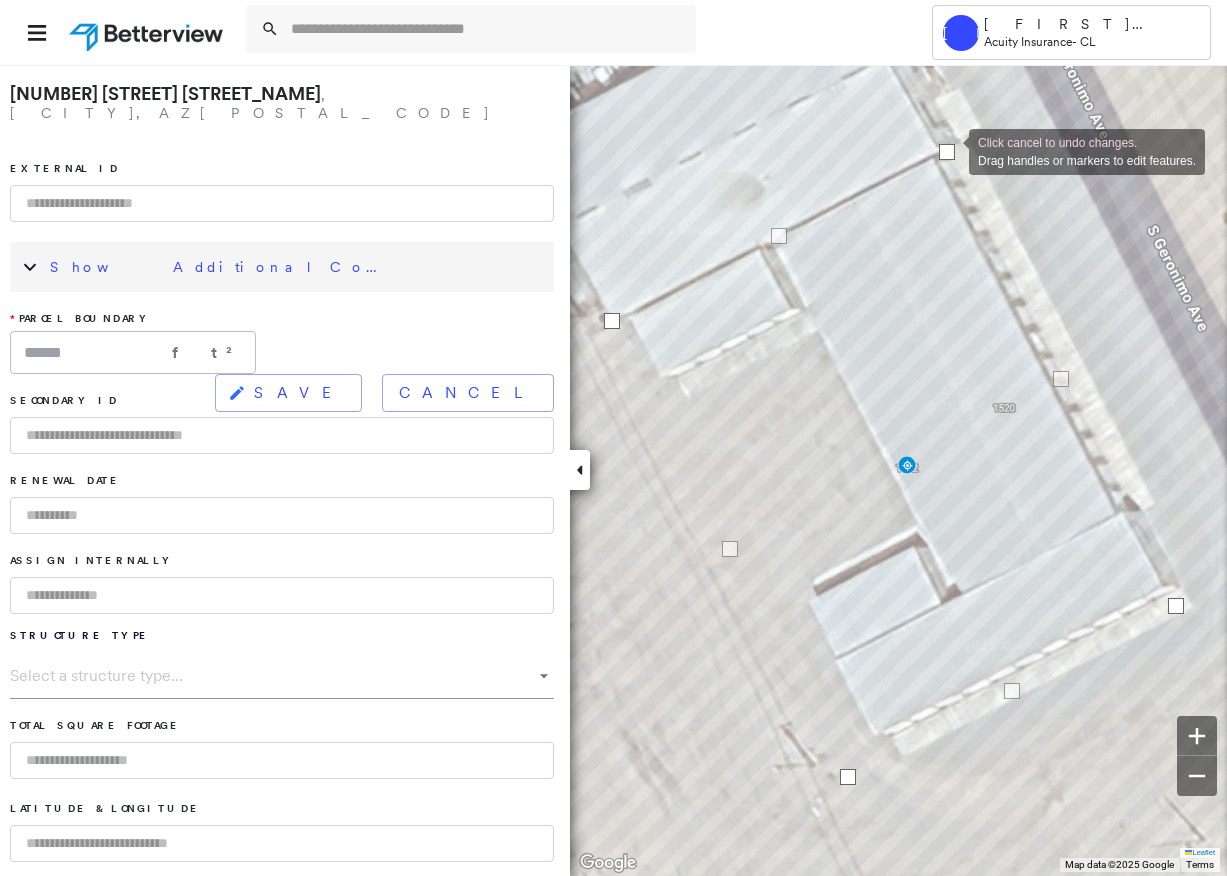 drag, startPoint x: 953, startPoint y: 163, endPoint x: 949, endPoint y: 150, distance: 13.601471 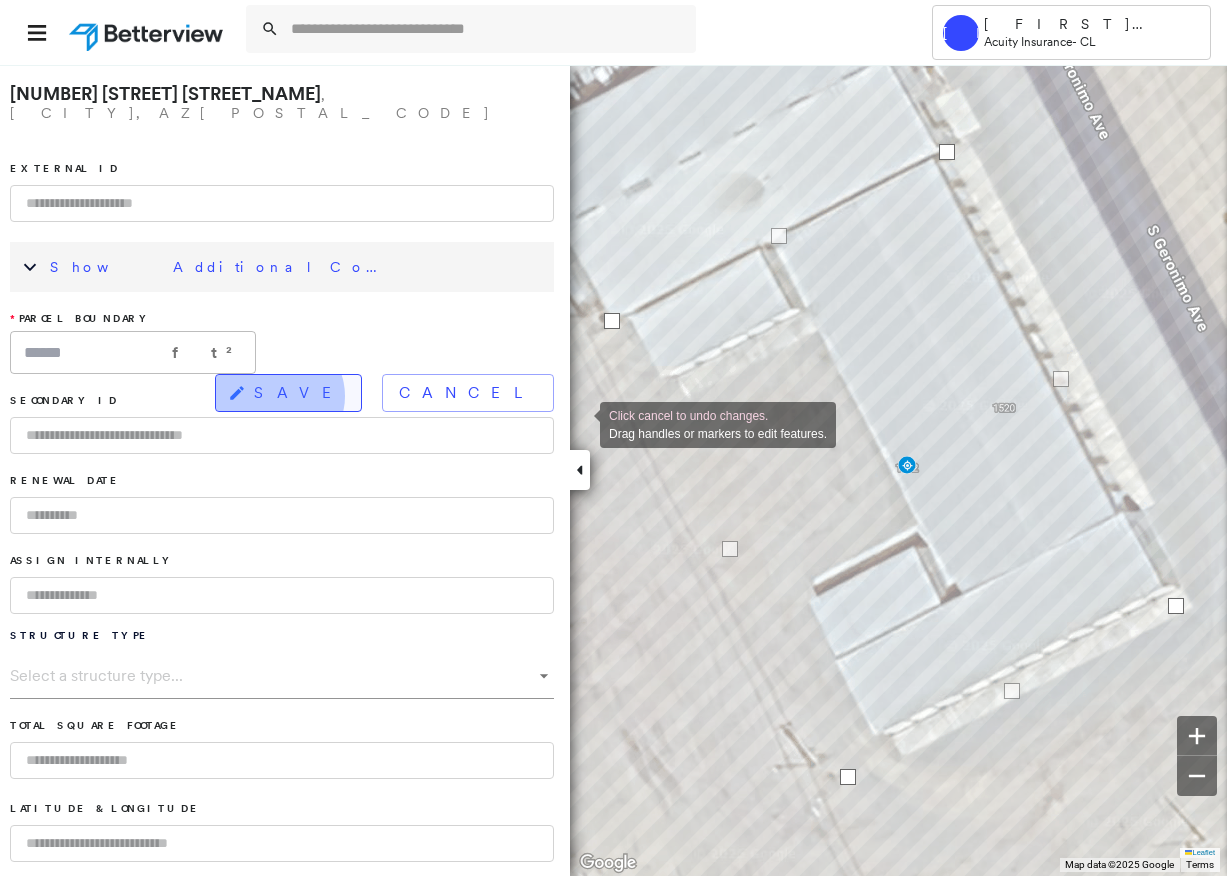 click on "SAVE" at bounding box center [299, 393] 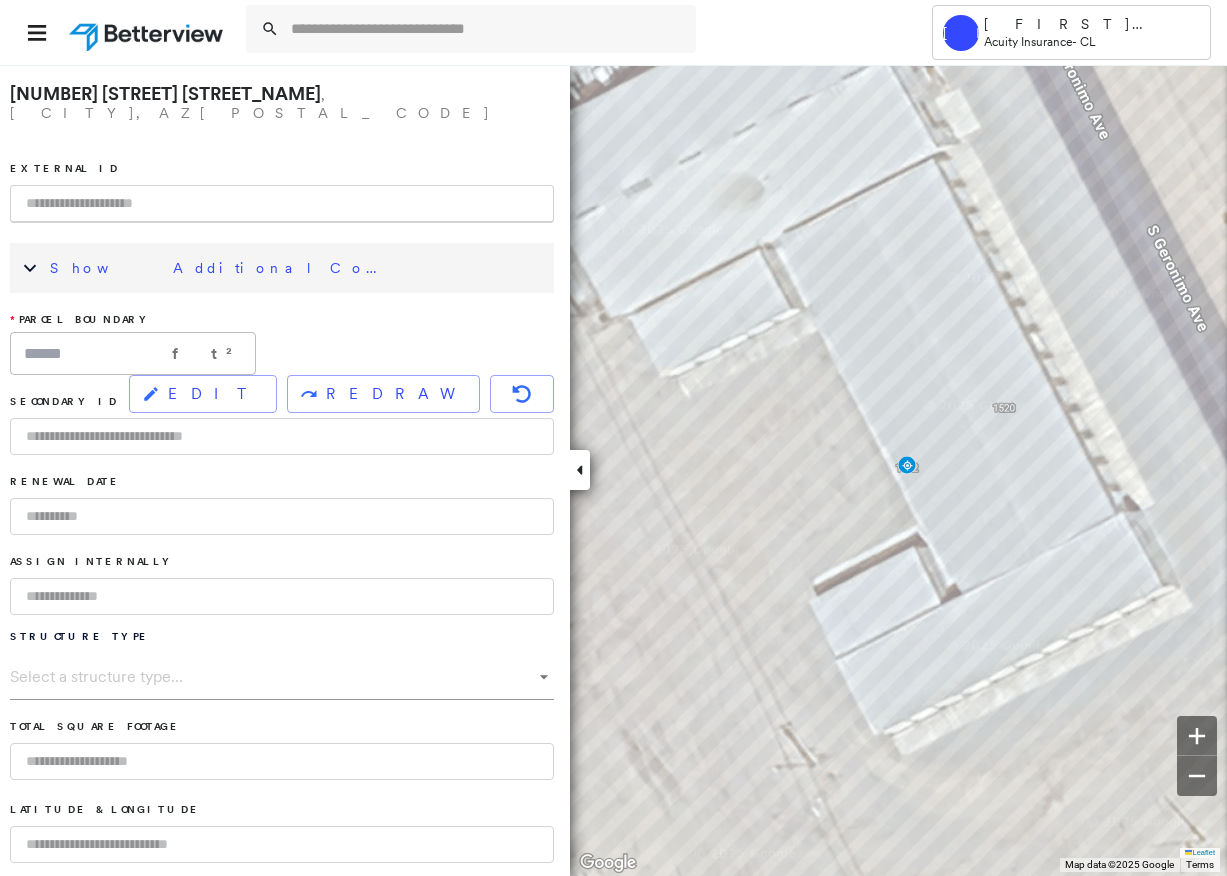 click at bounding box center [282, 204] 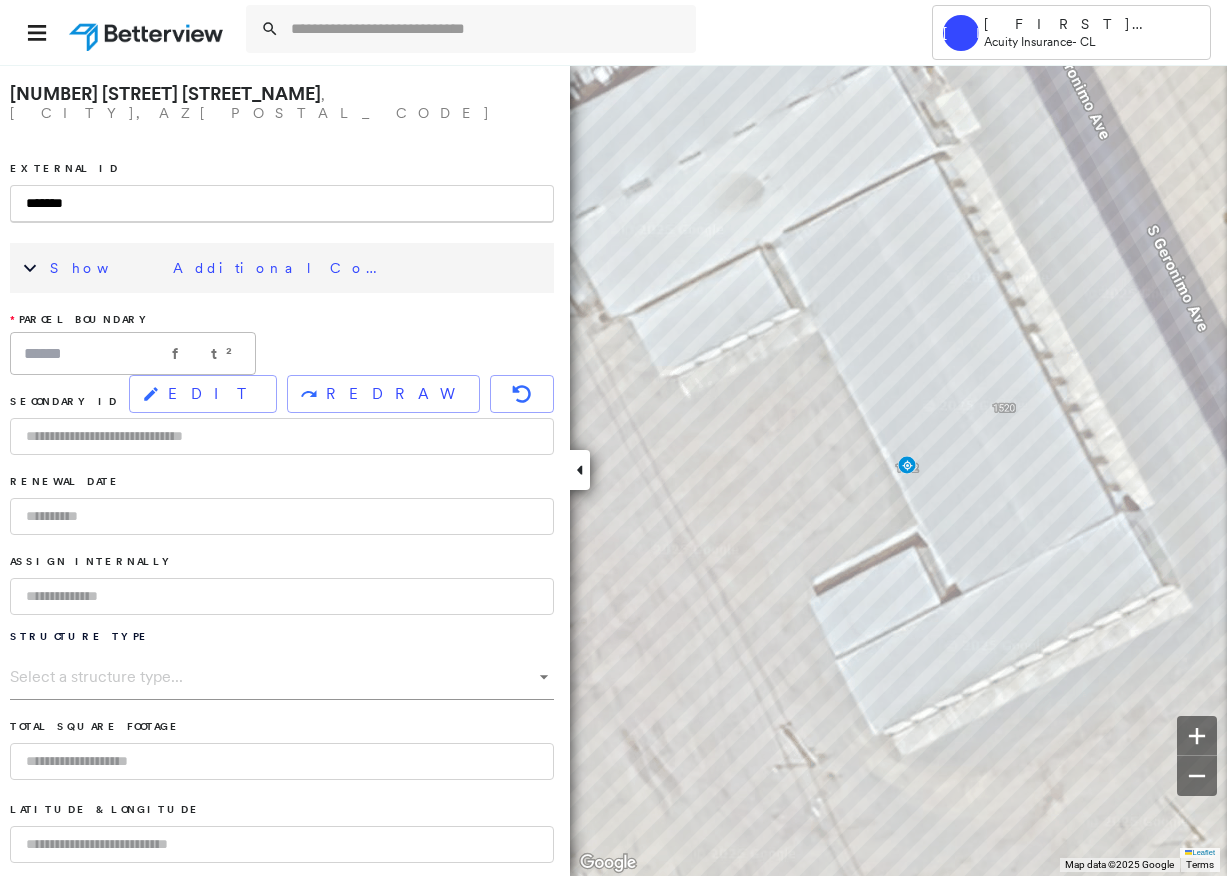 type on "******" 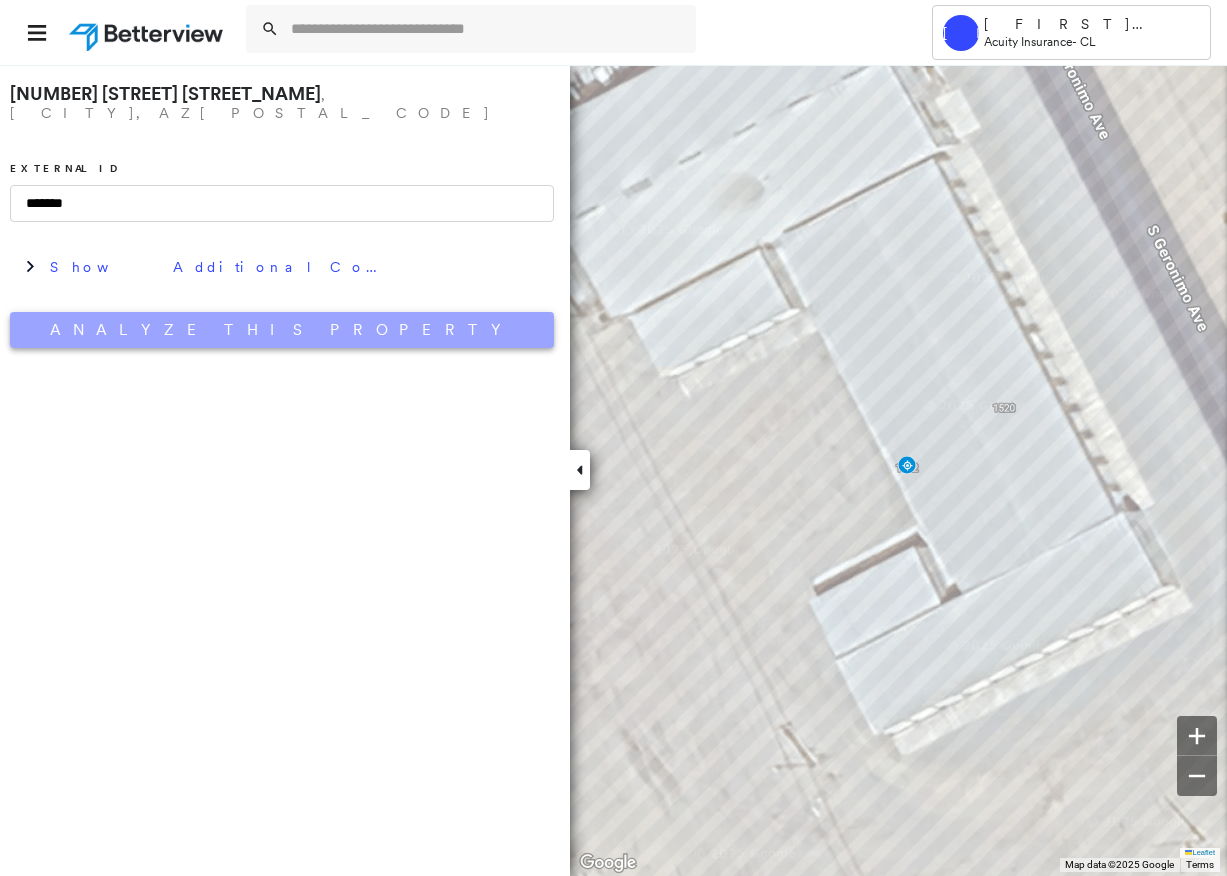 click on "Analyze This Property" at bounding box center [282, 330] 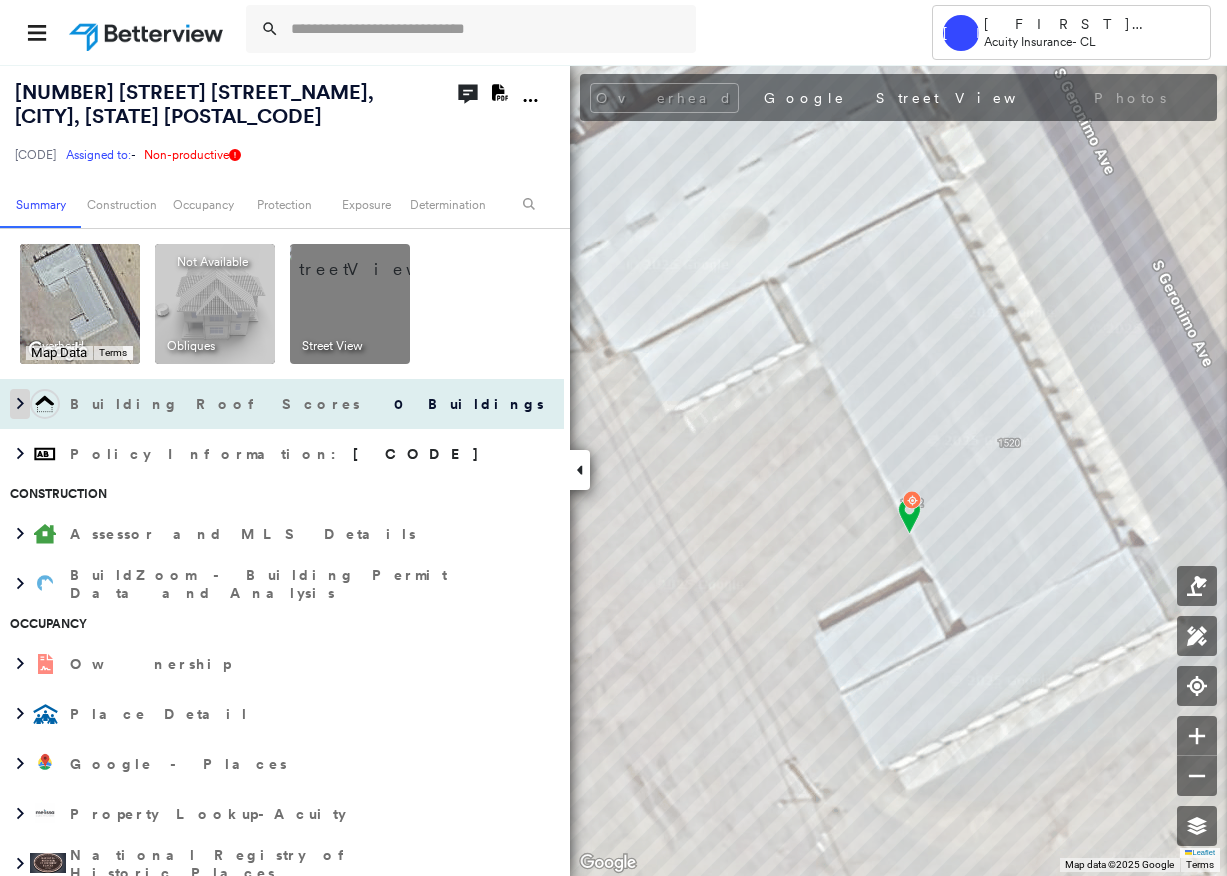 click 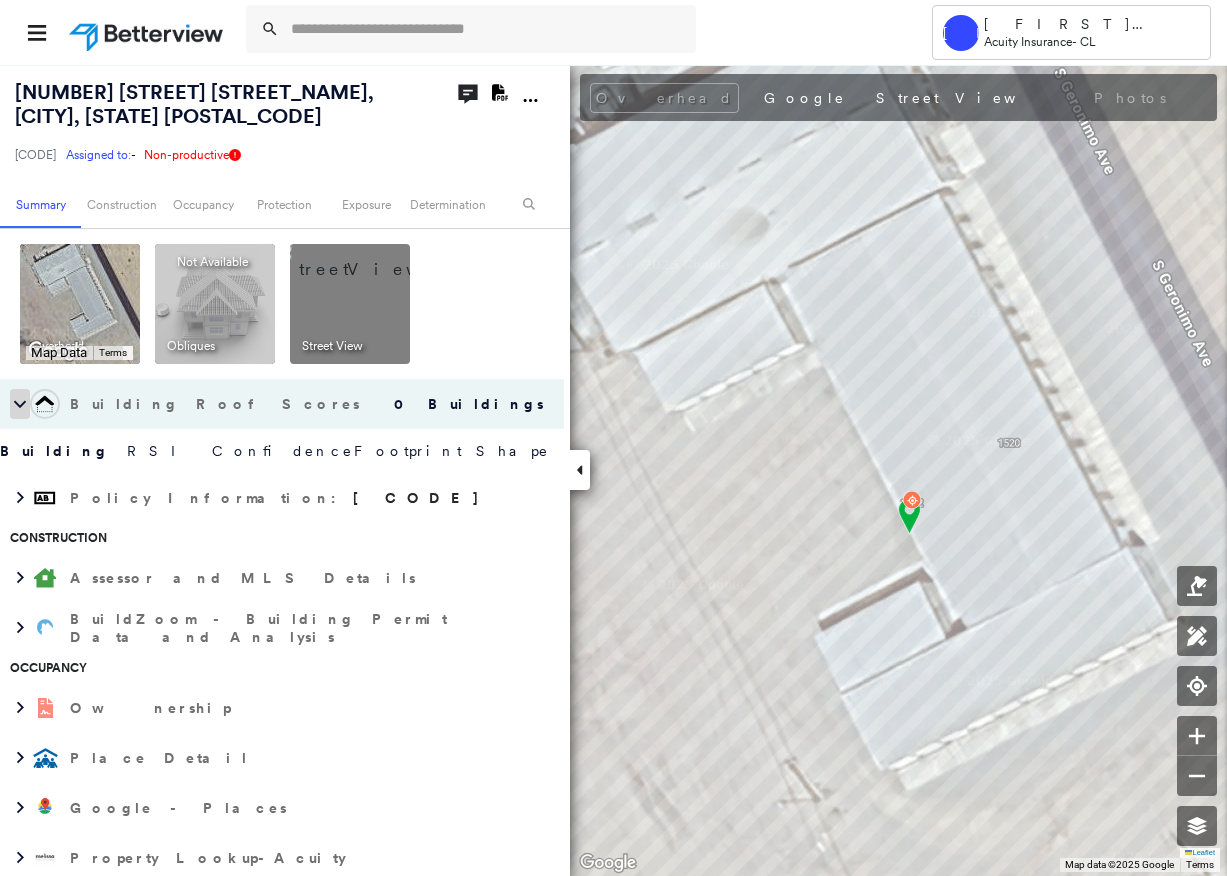 click 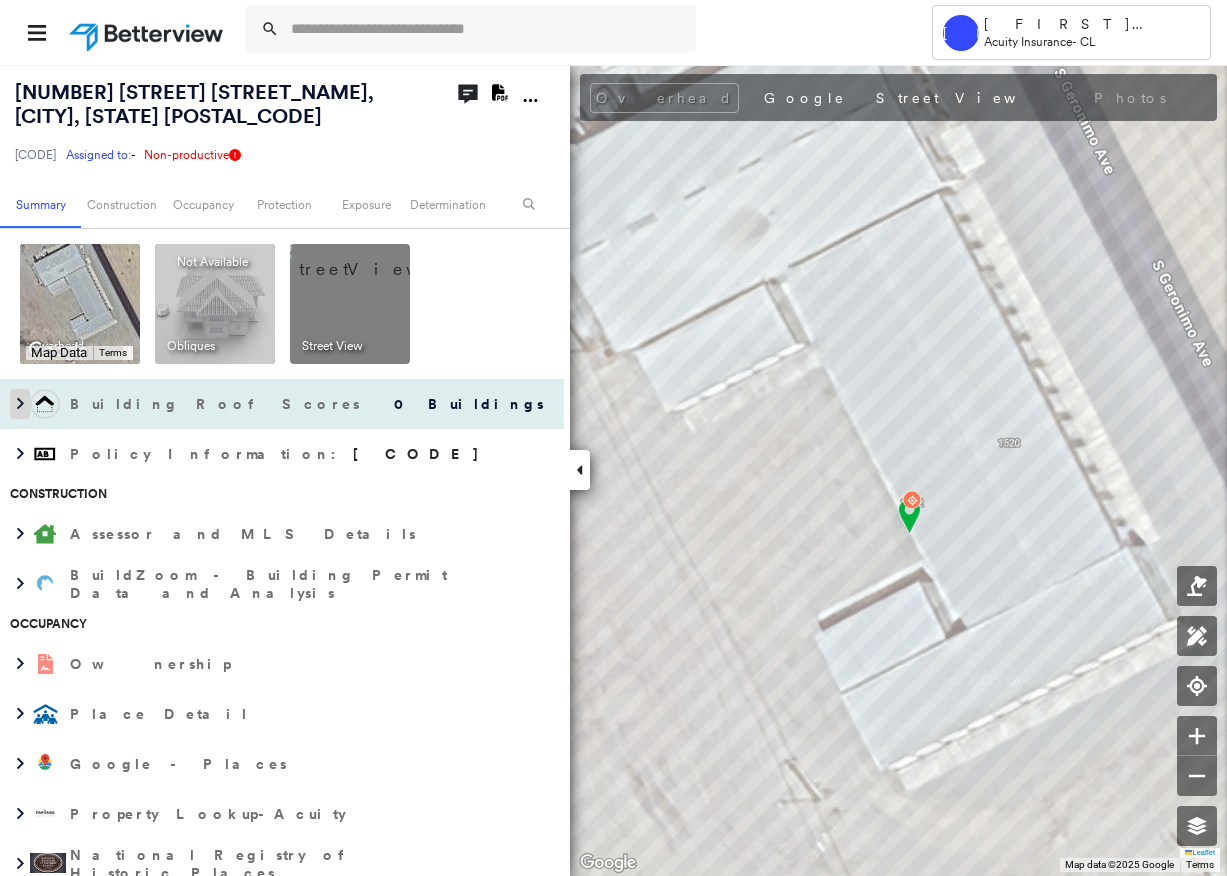 click 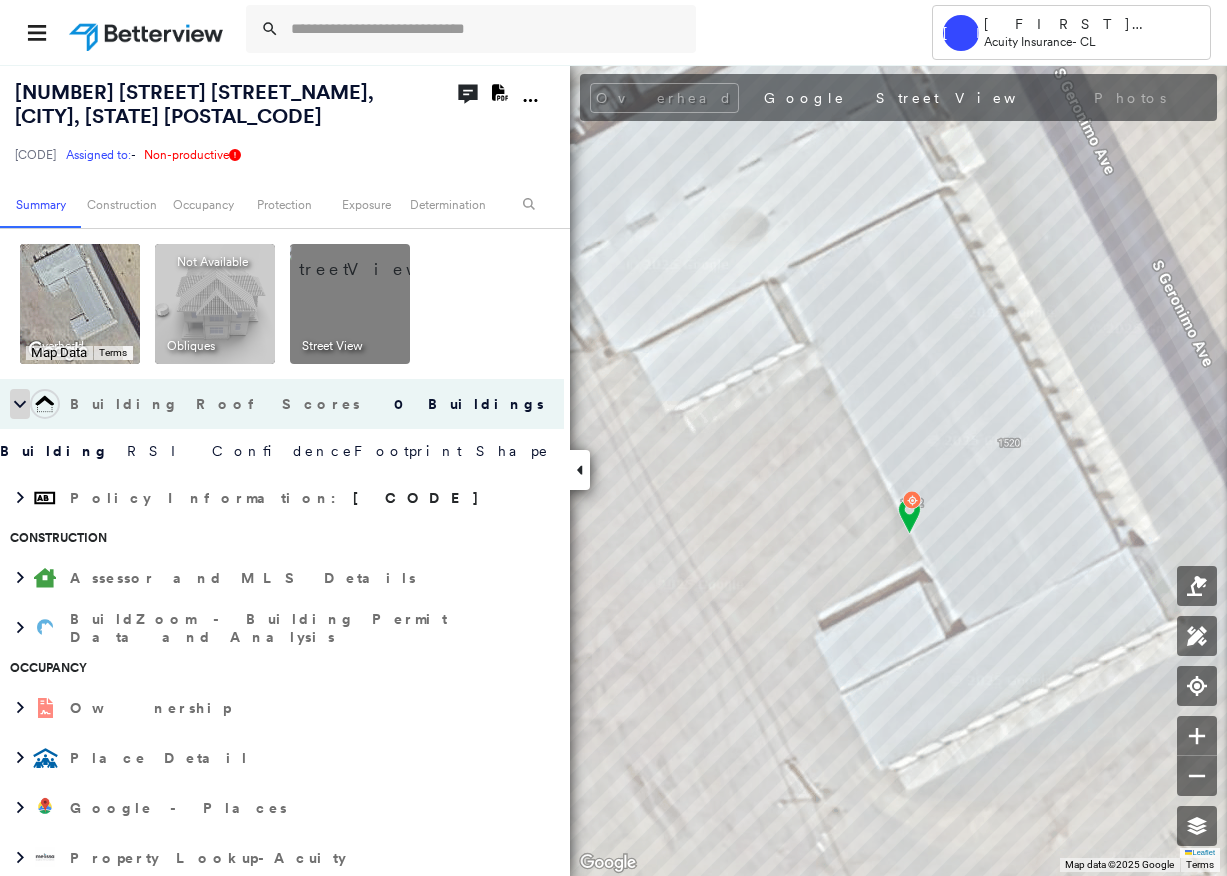 click 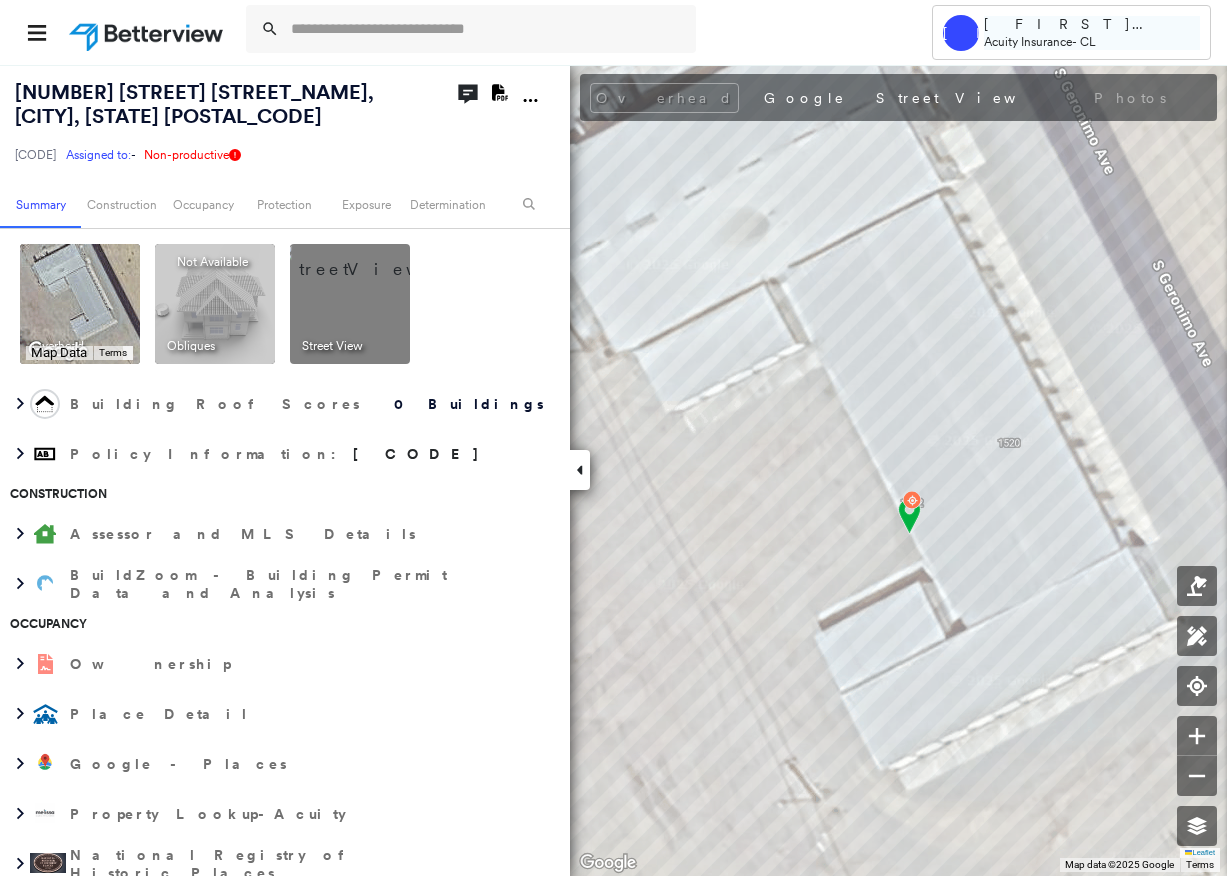 click on "Acuity Insurance" at bounding box center (1028, 41) 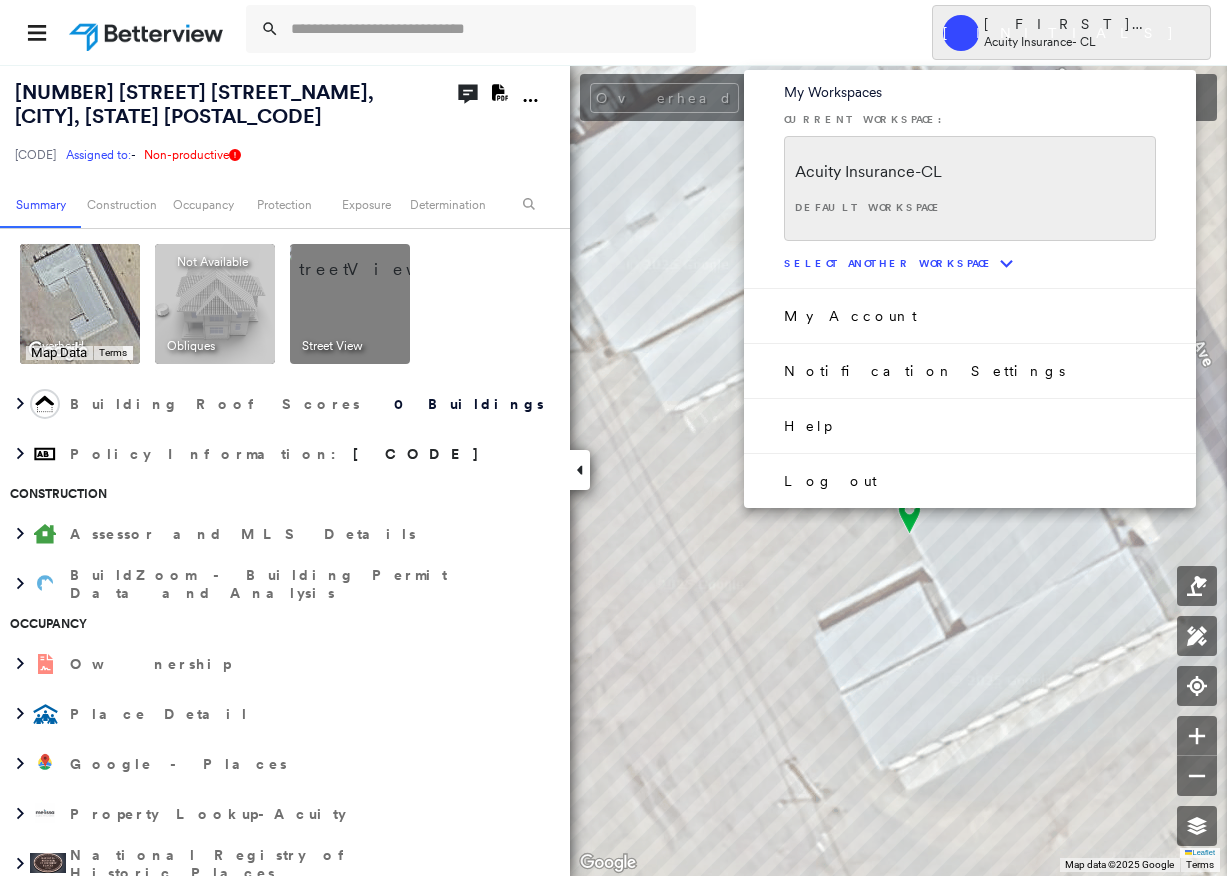 click on "Log out" at bounding box center (970, 480) 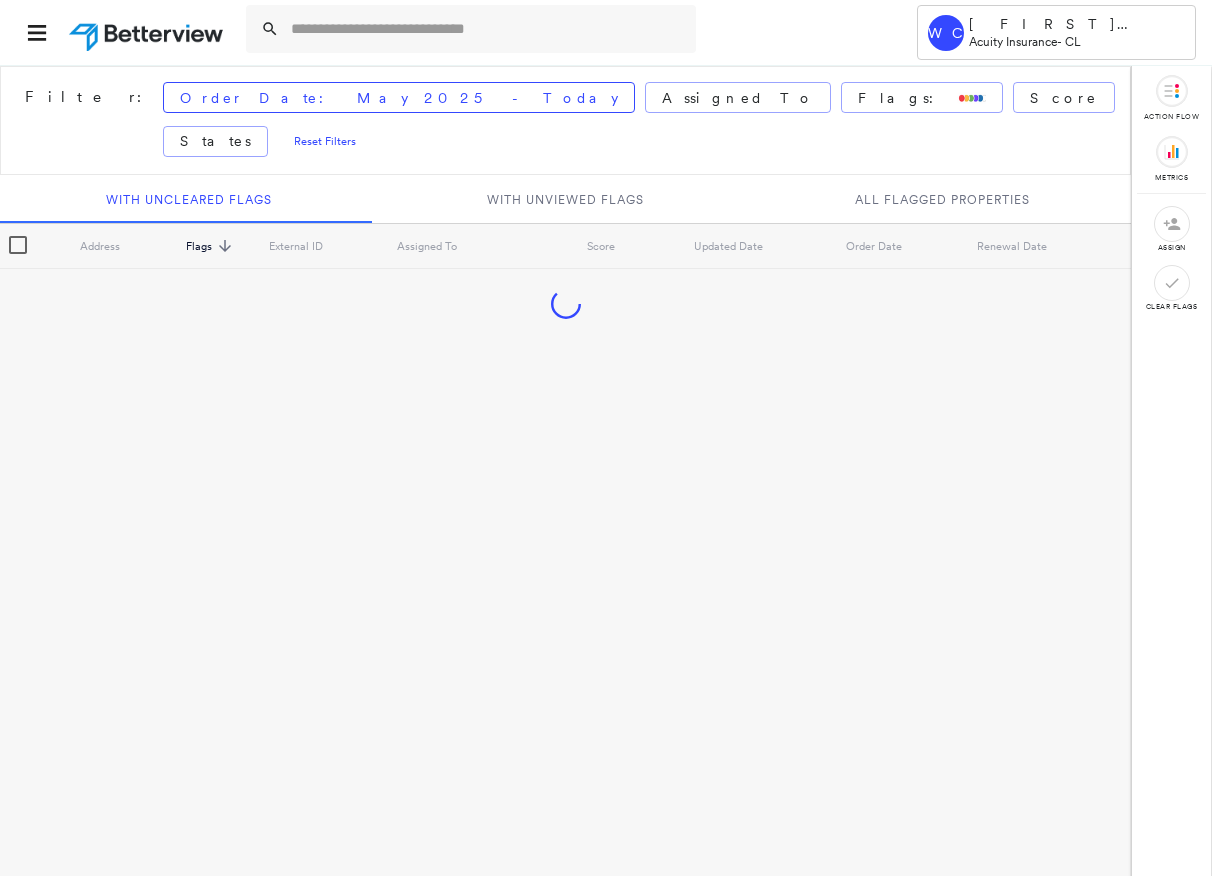 scroll, scrollTop: 0, scrollLeft: 0, axis: both 